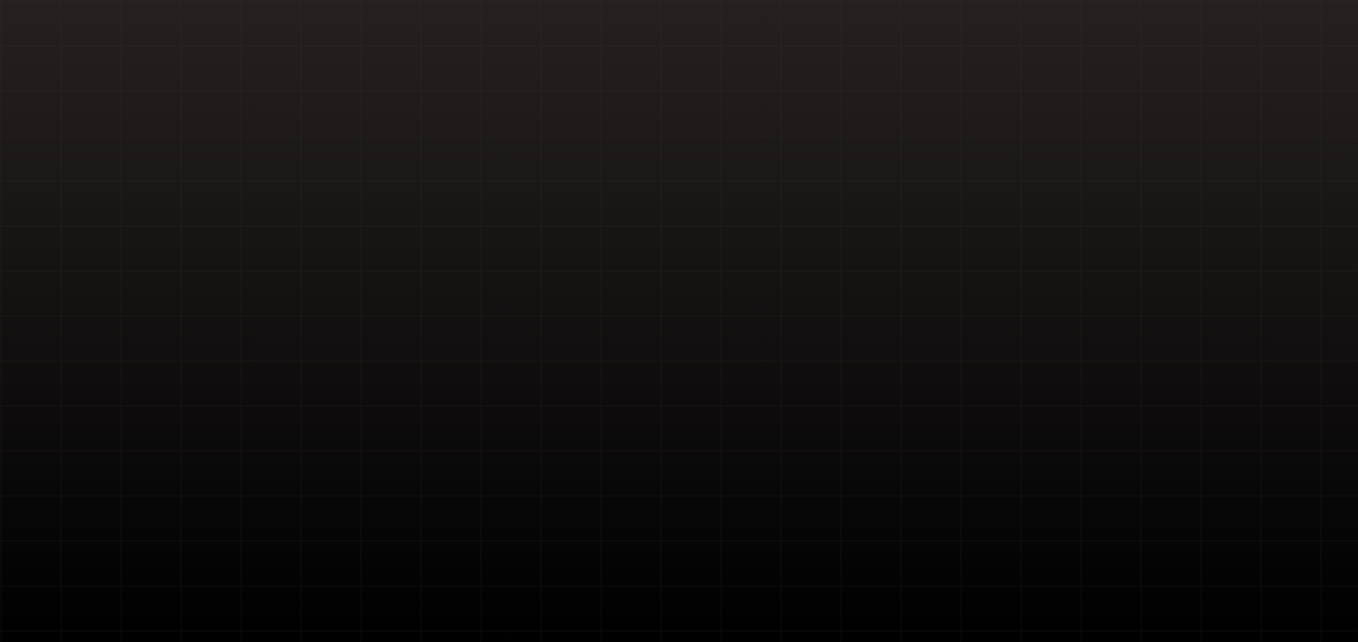scroll, scrollTop: 0, scrollLeft: 0, axis: both 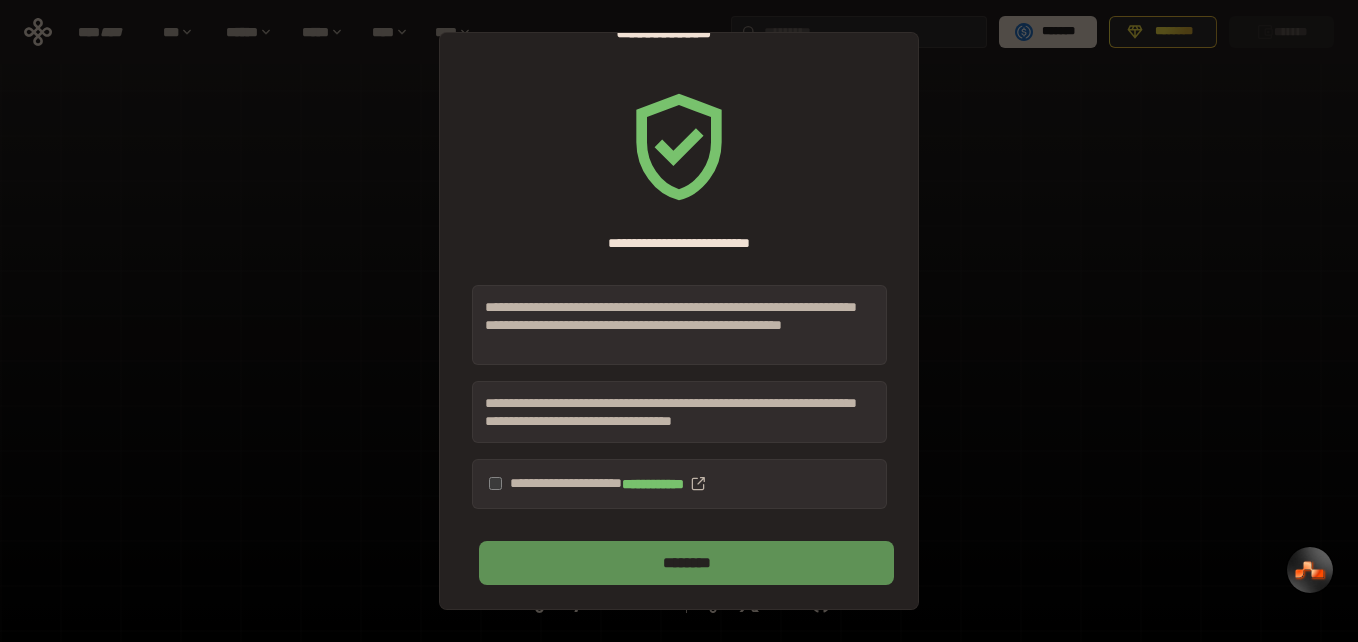 click on "********" at bounding box center (686, 563) 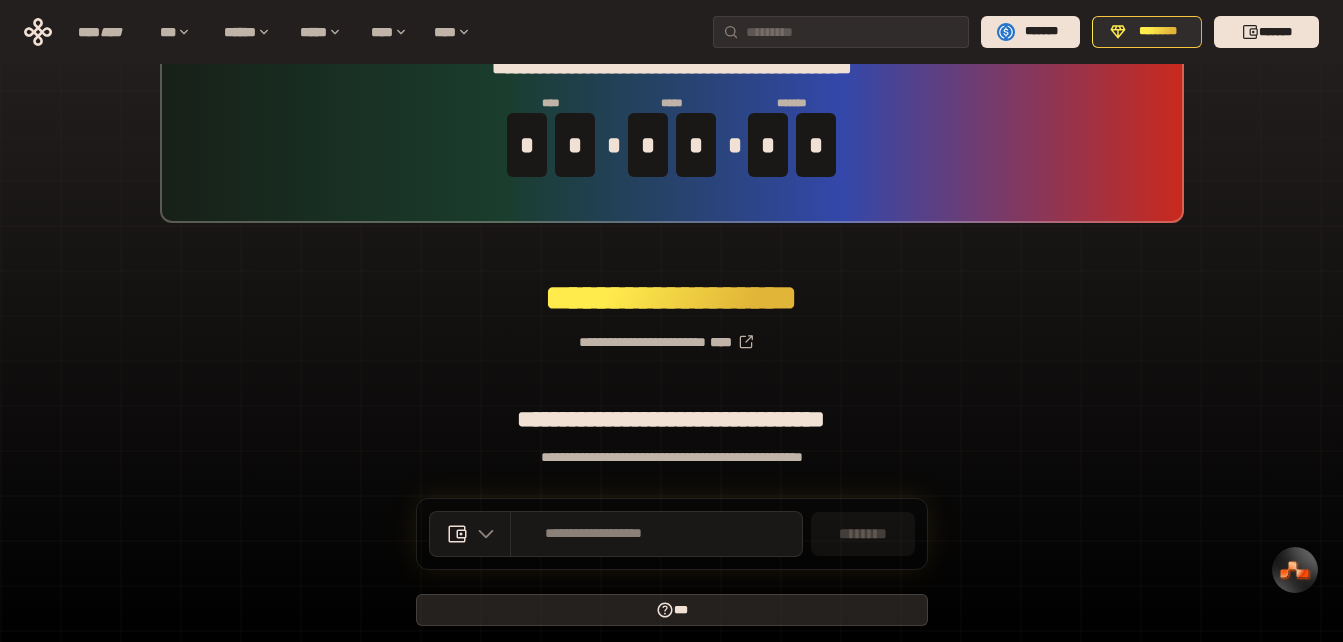 scroll, scrollTop: 141, scrollLeft: 0, axis: vertical 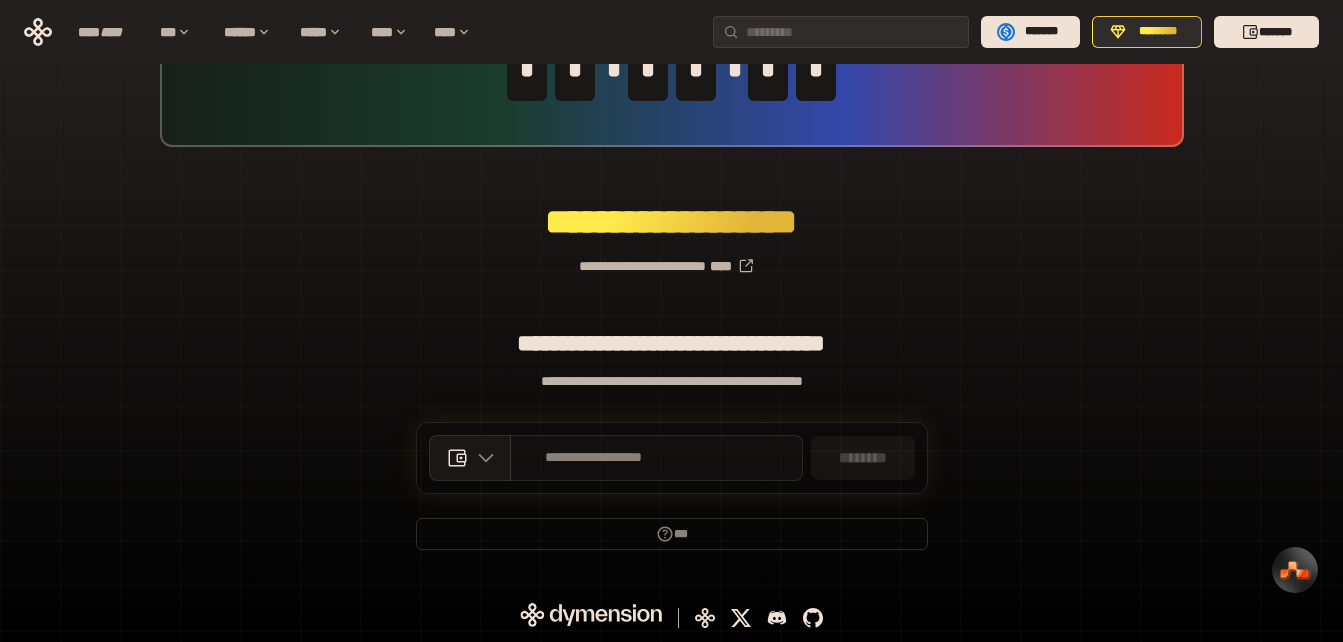 click on "**********" at bounding box center [594, 458] 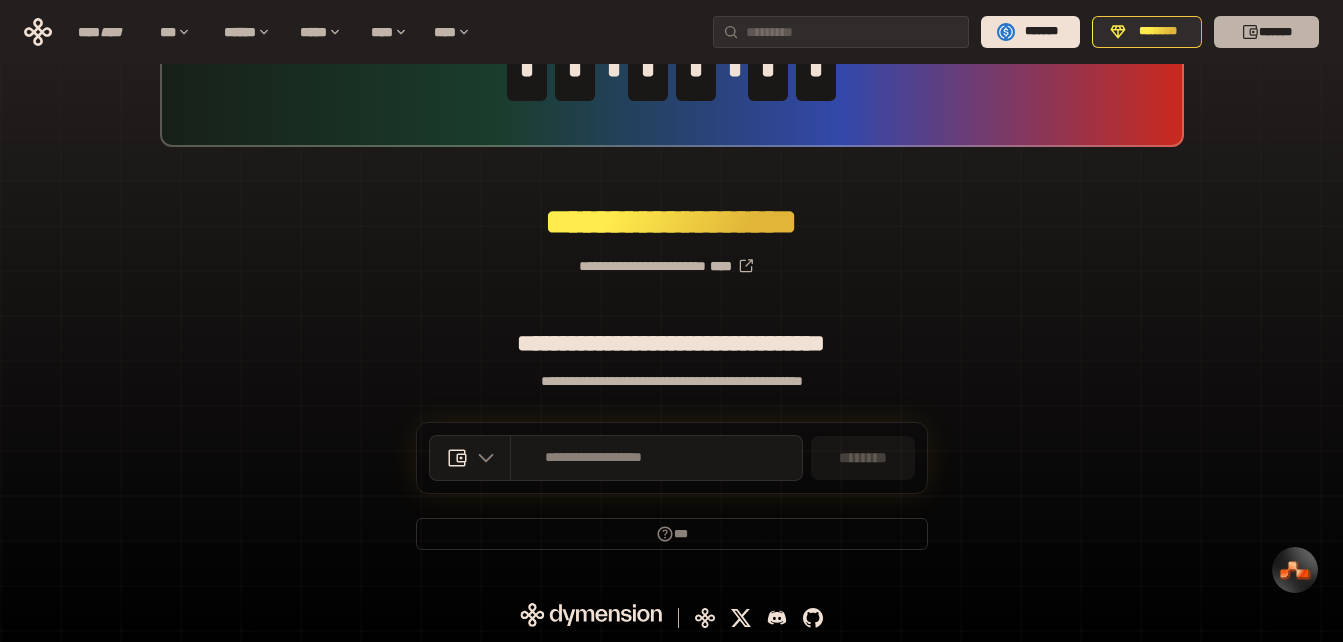 click on "*******" at bounding box center (1266, 32) 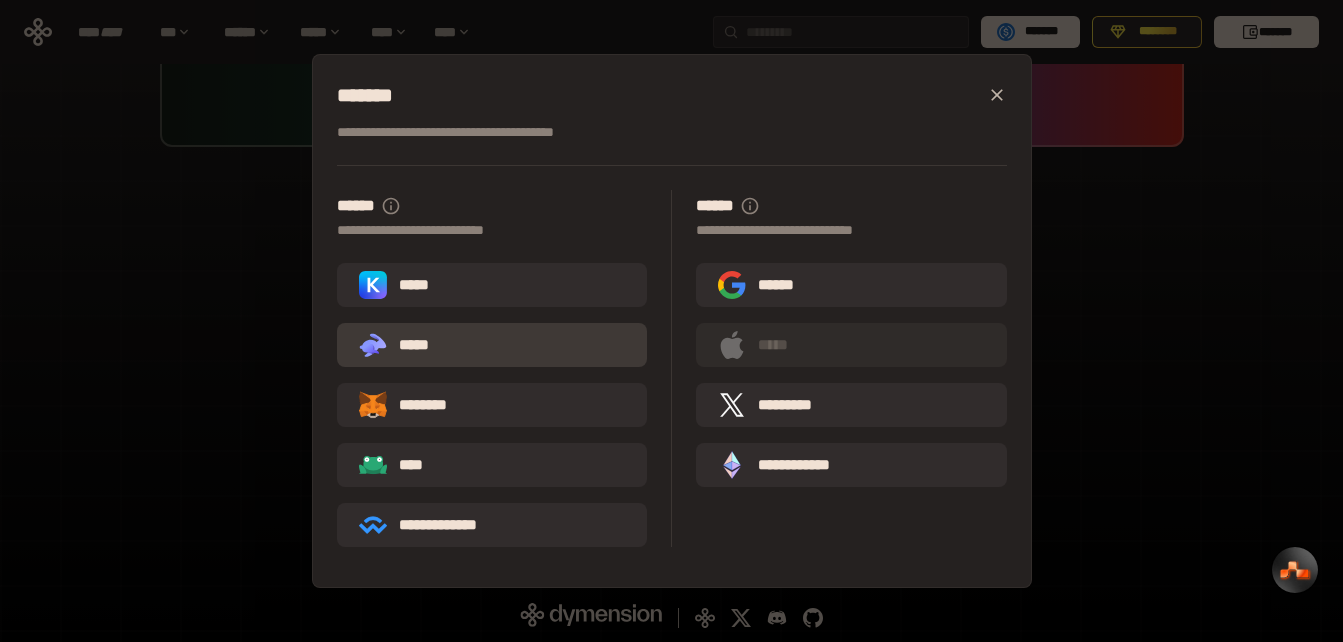 click on ".st0{fill:url(#SVGID_1_);}
.st1{fill-rule:evenodd;clip-rule:evenodd;fill:url(#SVGID_00000161597173617360504640000012432366591255278478_);}
.st2{fill-rule:evenodd;clip-rule:evenodd;fill:url(#SVGID_00000021803777515098205300000017382971856690286485_);}
.st3{fill:url(#SVGID_00000031192219548086493050000012287181694732331425_);}
*****" at bounding box center [492, 345] 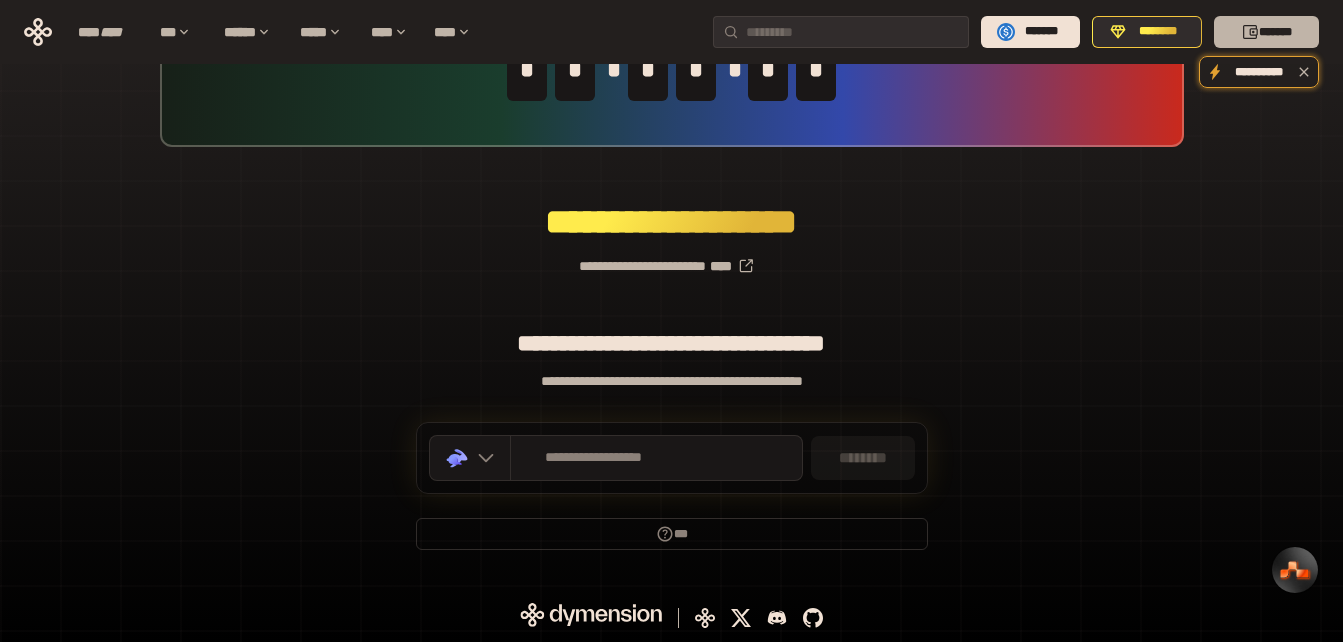 click on "*******" at bounding box center (1266, 32) 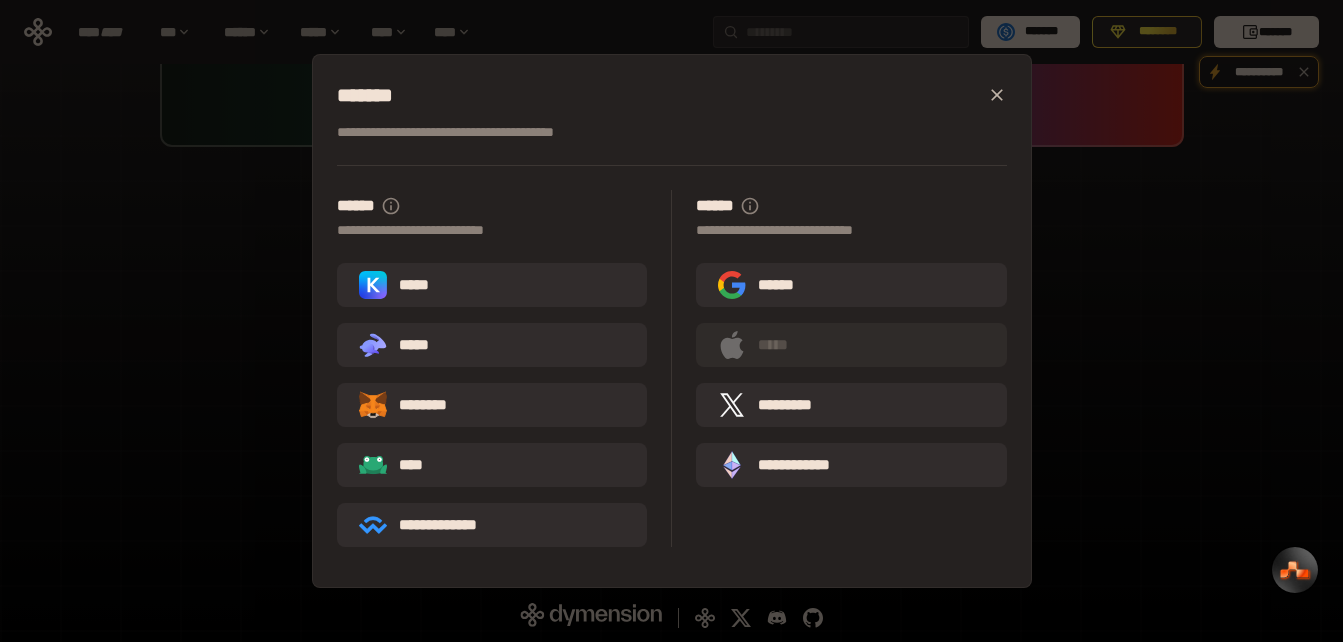click on ".st0{fill:url(#SVGID_1_);}
.st1{fill-rule:evenodd;clip-rule:evenodd;fill:url(#SVGID_00000161597173617360504640000012432366591255278478_);}
.st2{fill-rule:evenodd;clip-rule:evenodd;fill:url(#SVGID_00000021803777515098205300000017382971856690286485_);}
.st3{fill:url(#SVGID_00000031192219548086493050000012287181694732331425_);}
*****" at bounding box center (402, 345) 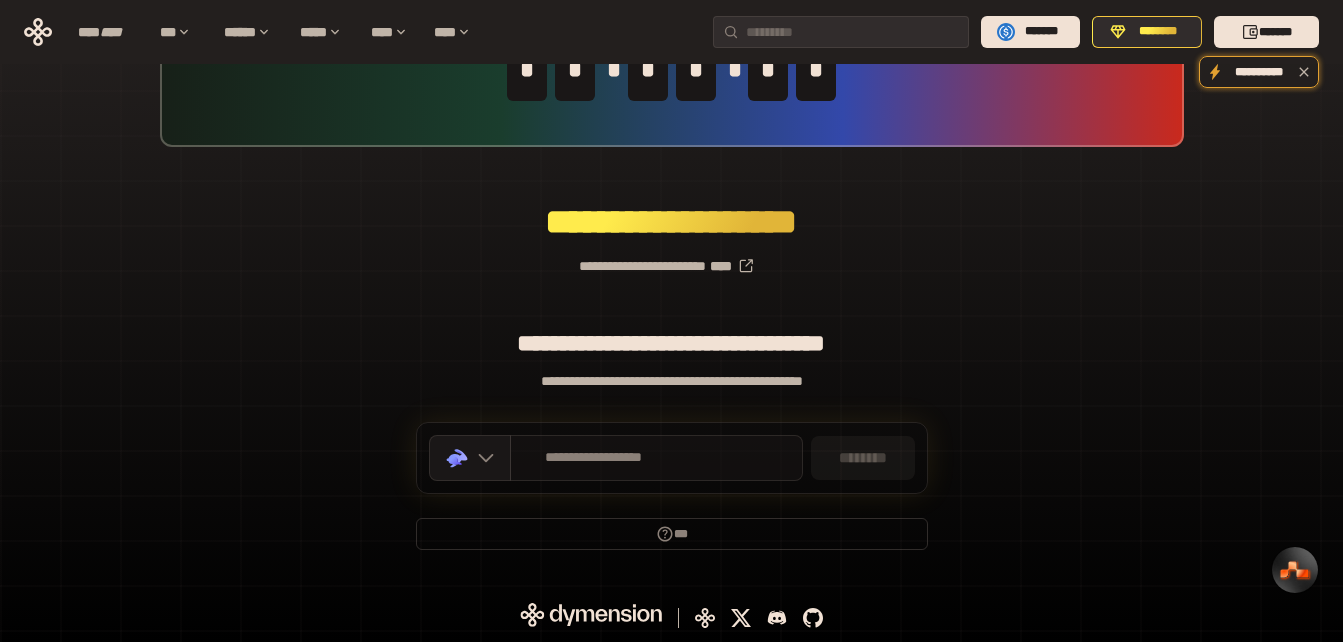 click on "**********" at bounding box center [656, 458] 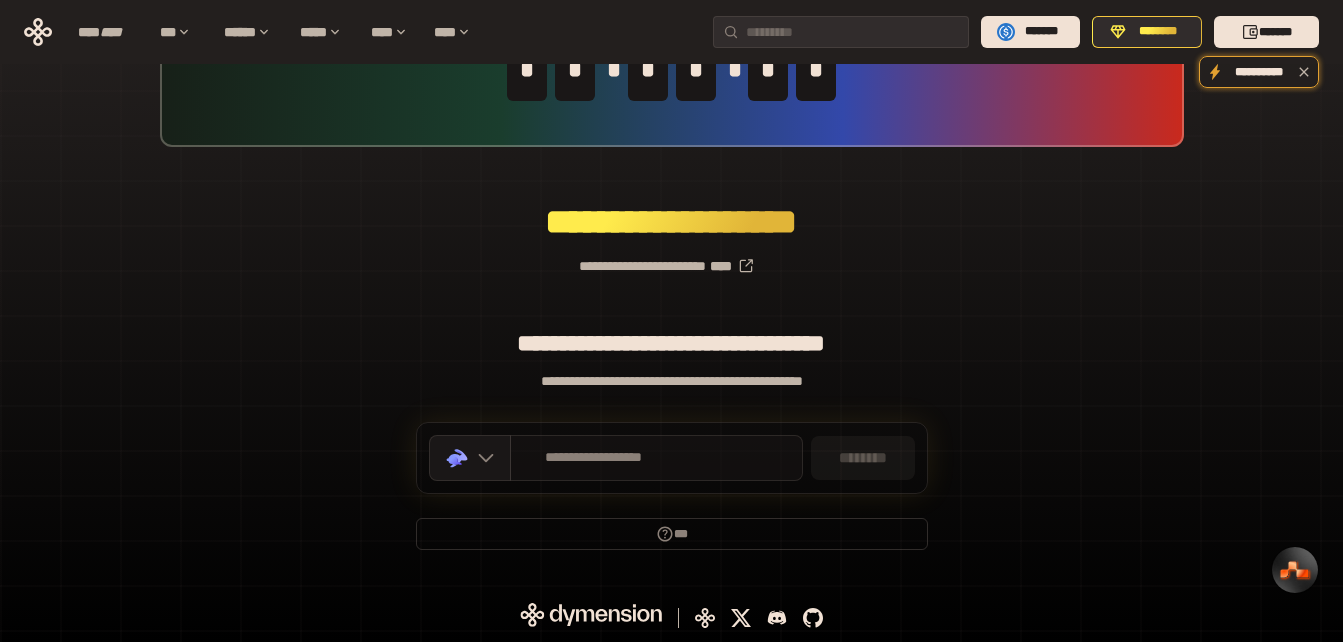 click on "**********" at bounding box center [594, 458] 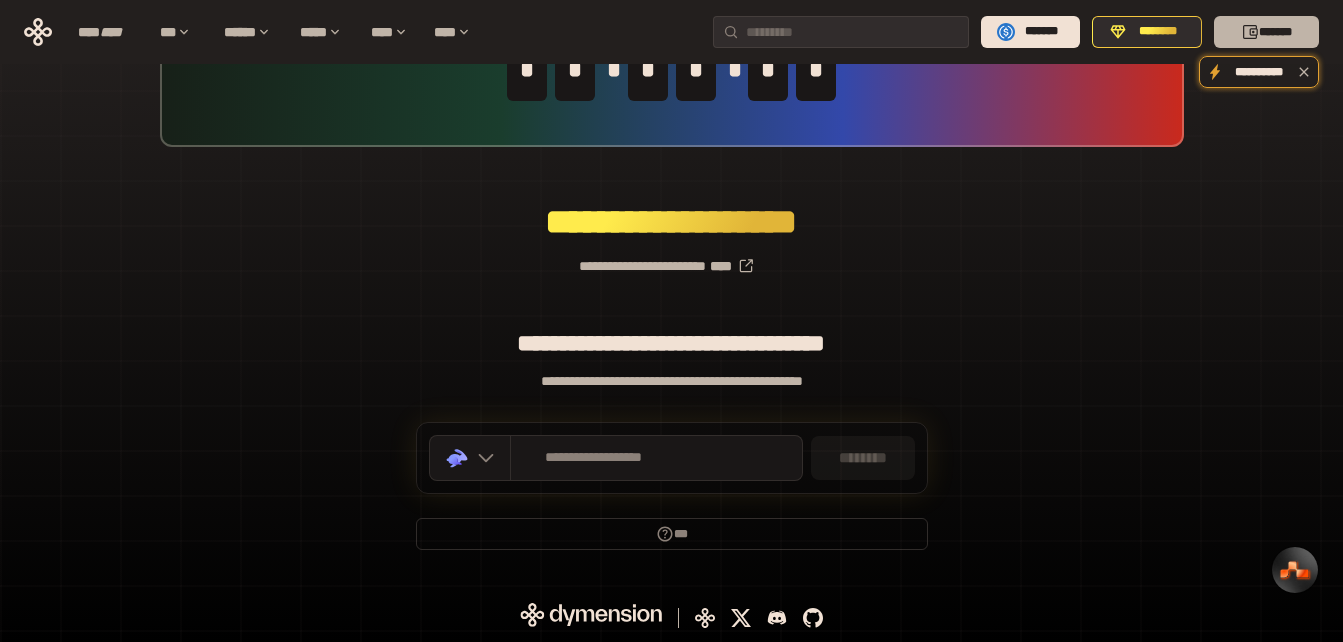 click on "*******" at bounding box center [1266, 32] 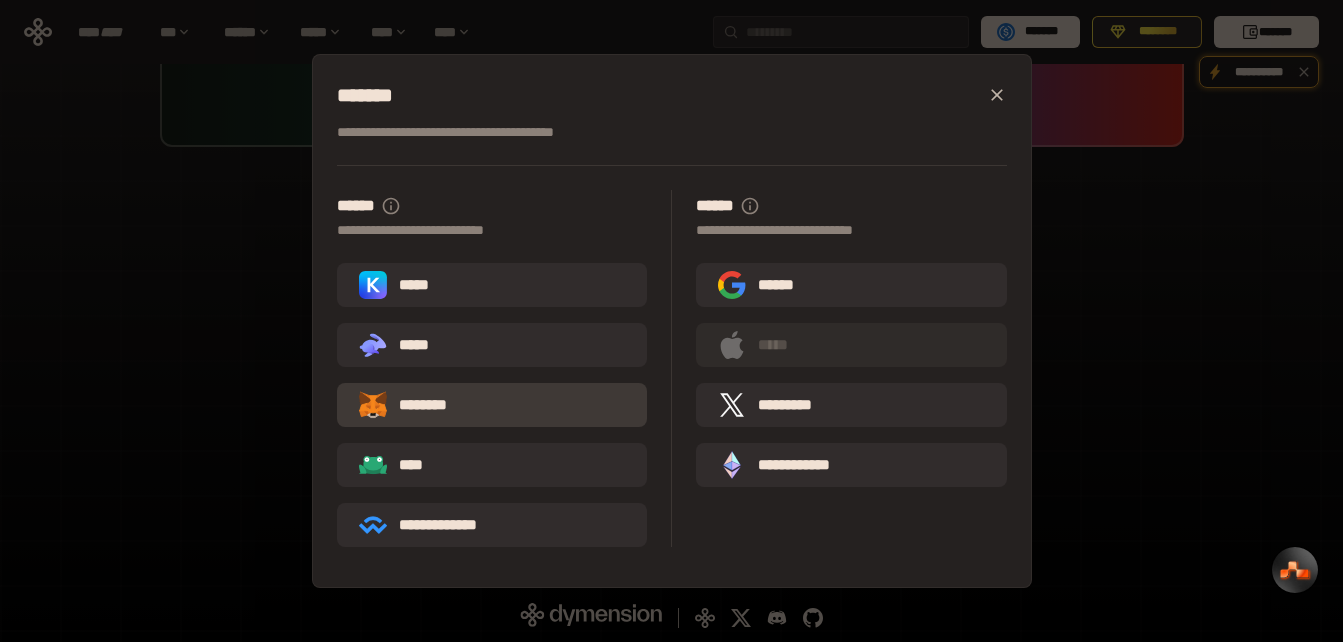 click on "********" at bounding box center (417, 405) 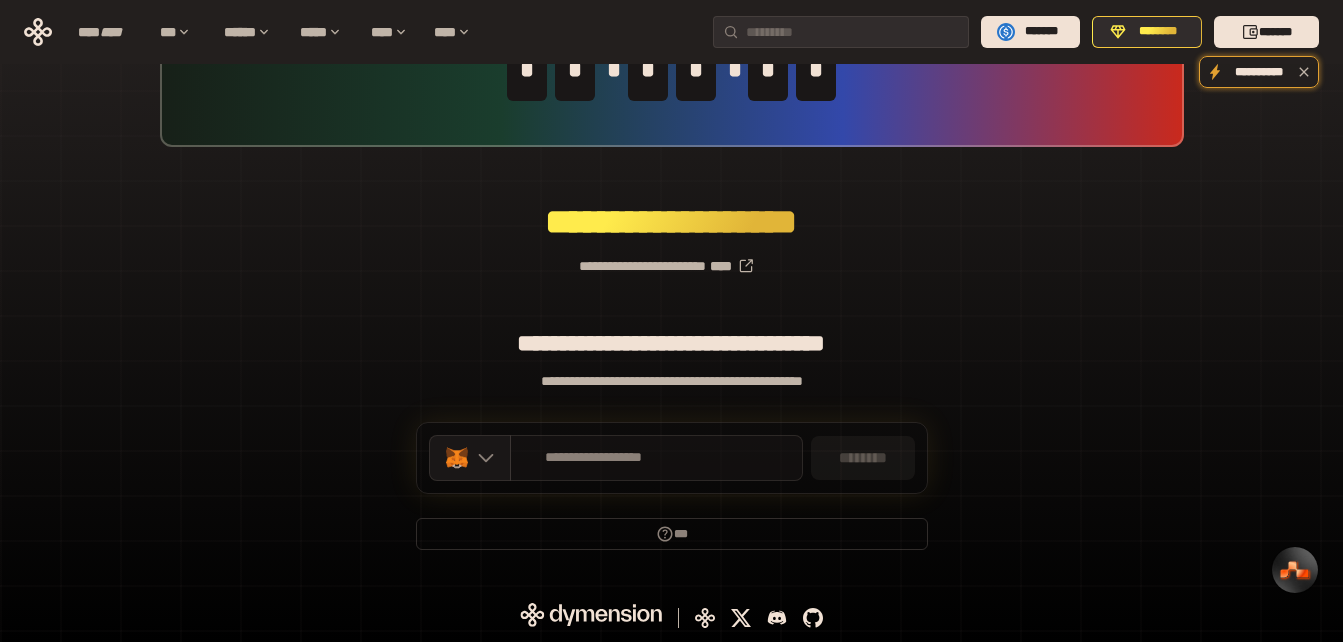 click on "**********" at bounding box center (656, 458) 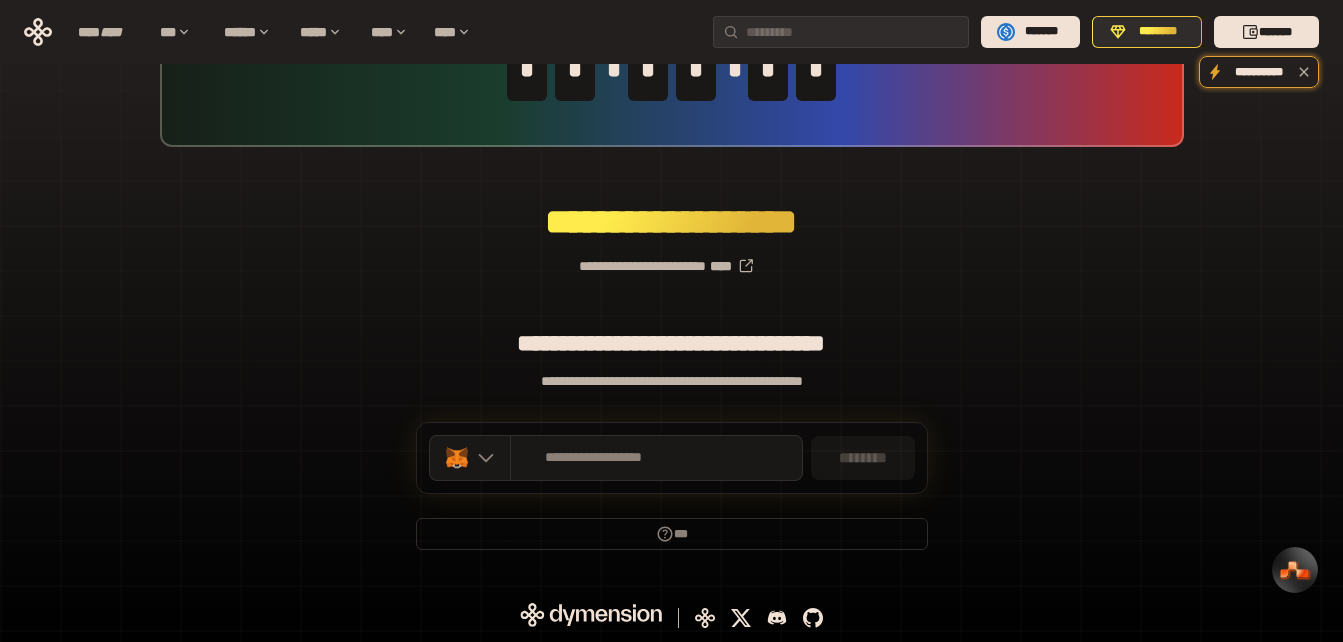 drag, startPoint x: 1093, startPoint y: 269, endPoint x: 1093, endPoint y: 254, distance: 15 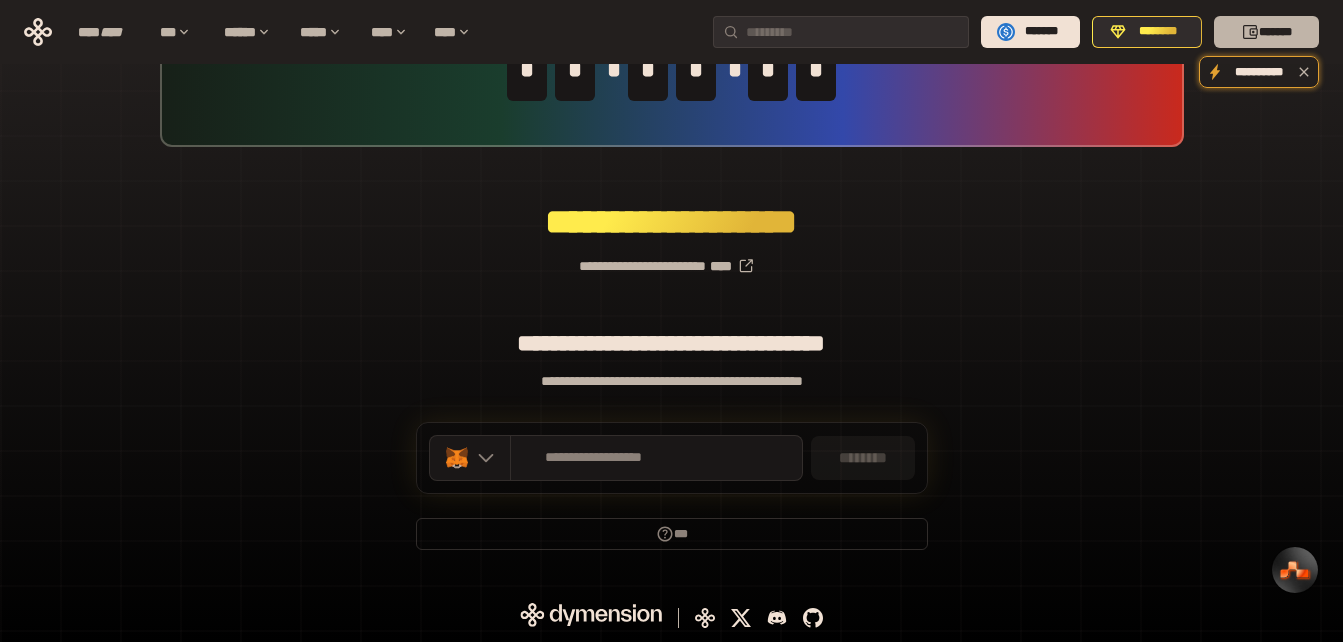 click 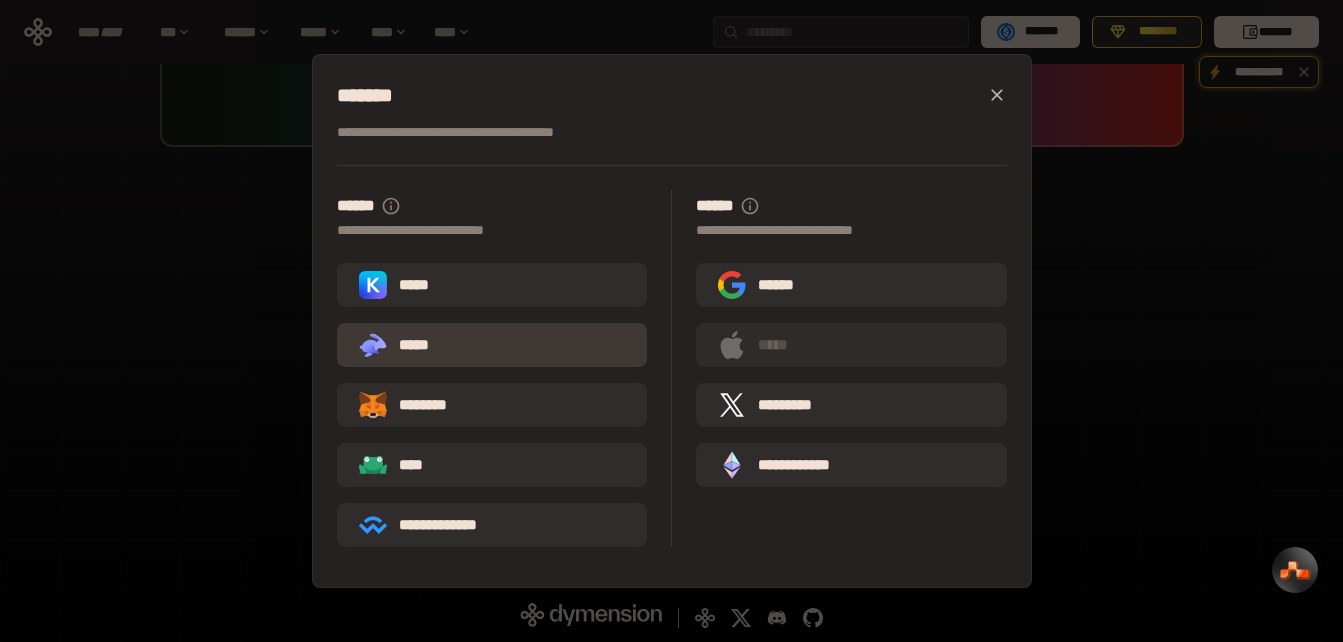 click on ".st0{fill:url(#SVGID_1_);}
.st1{fill-rule:evenodd;clip-rule:evenodd;fill:url(#SVGID_00000161597173617360504640000012432366591255278478_);}
.st2{fill-rule:evenodd;clip-rule:evenodd;fill:url(#SVGID_00000021803777515098205300000017382971856690286485_);}
.st3{fill:url(#SVGID_00000031192219548086493050000012287181694732331425_);}
*****" at bounding box center (492, 345) 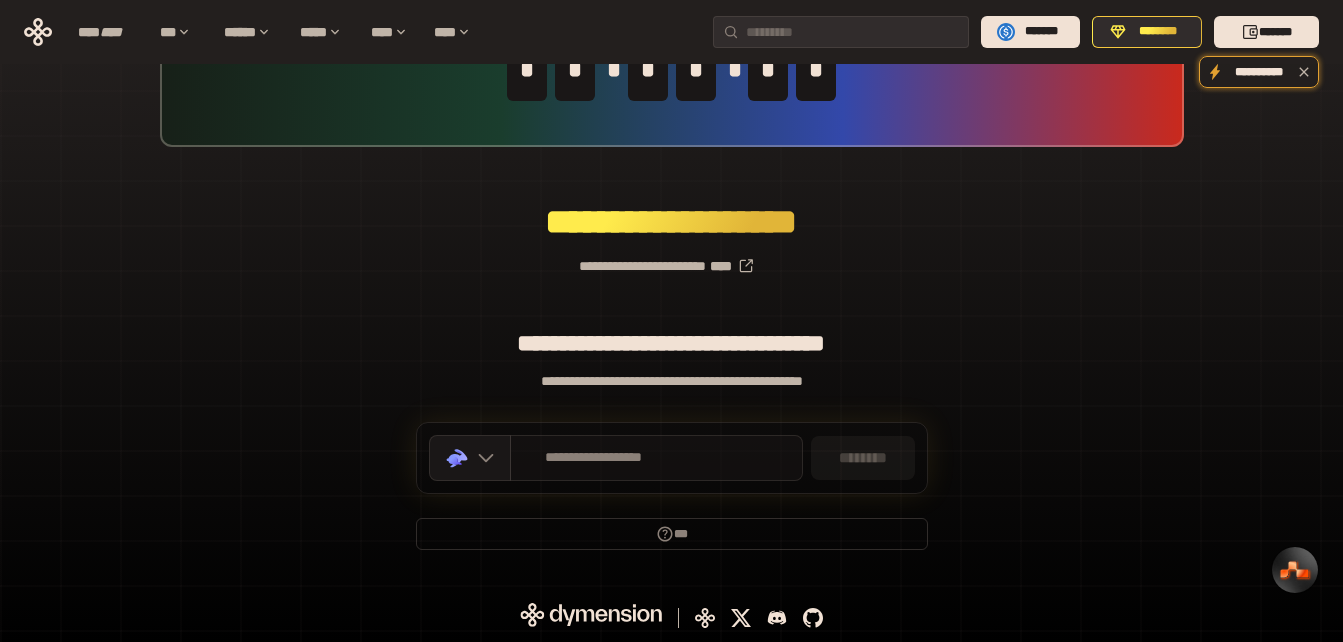 click on "**********" at bounding box center (594, 458) 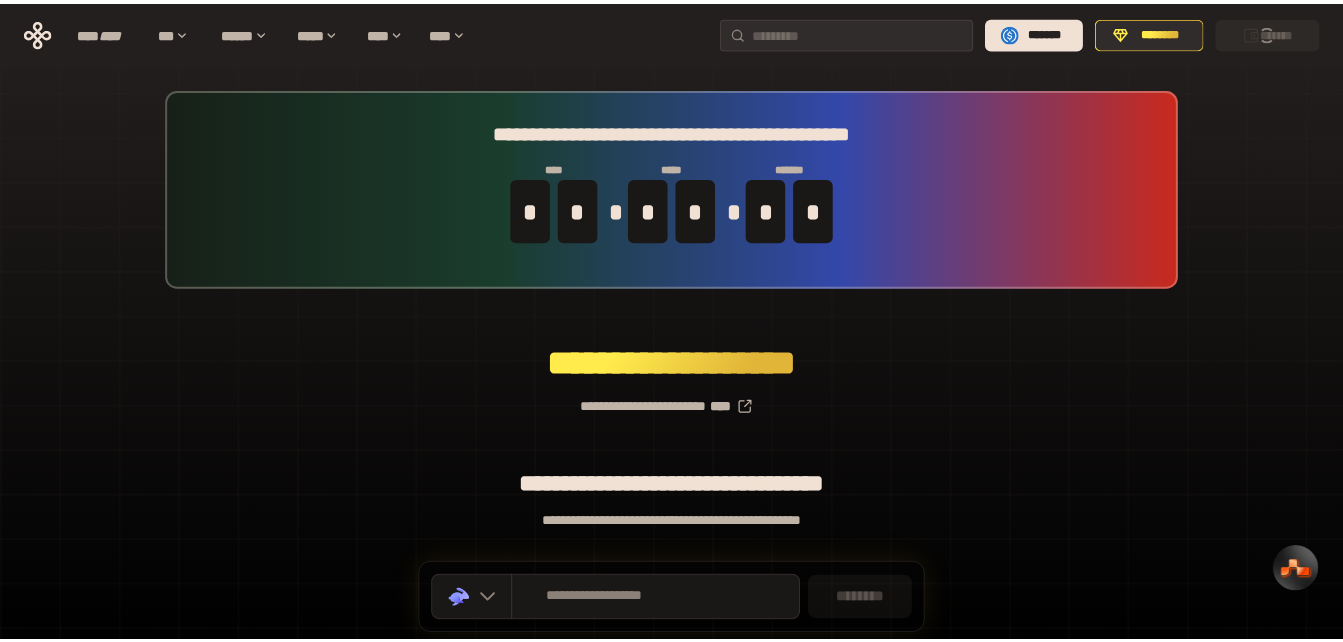 scroll, scrollTop: 139, scrollLeft: 0, axis: vertical 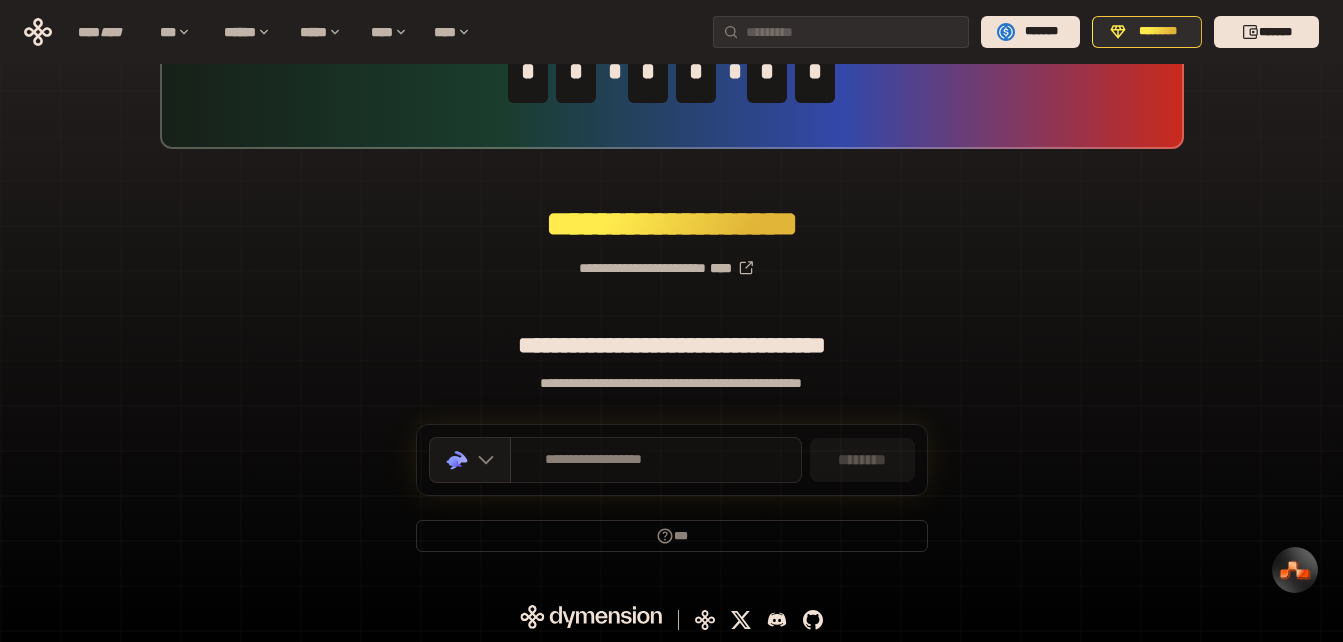 click on "**********" at bounding box center (594, 460) 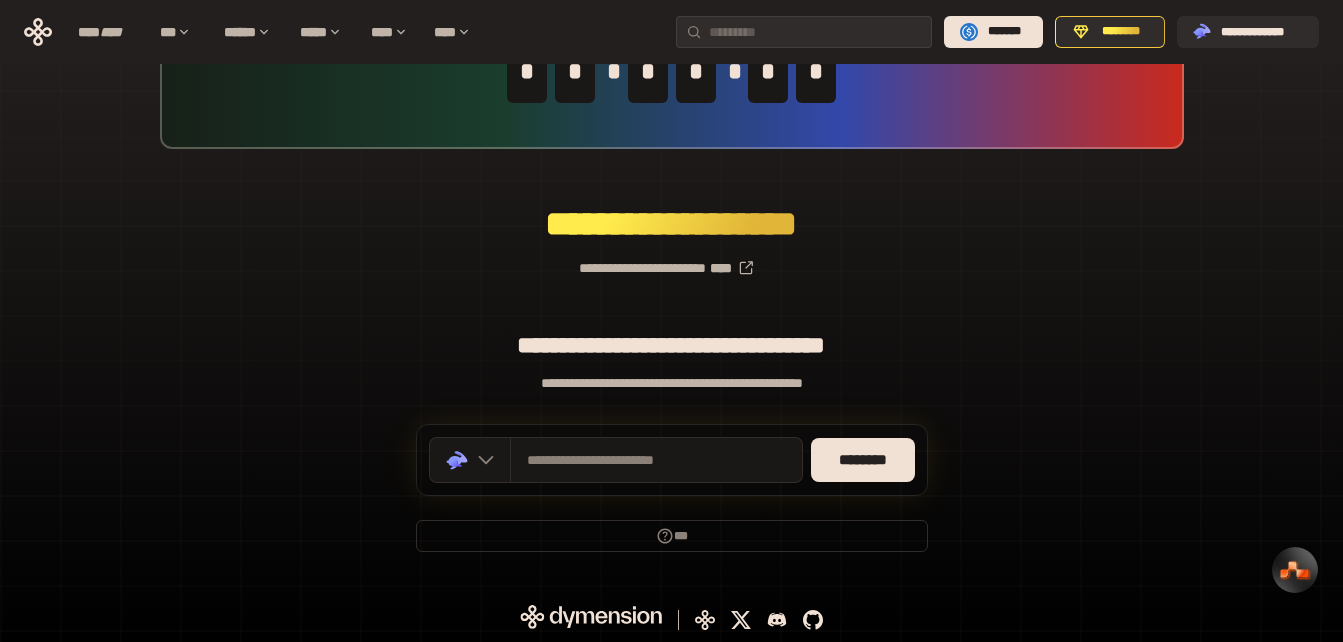 scroll, scrollTop: 0, scrollLeft: 0, axis: both 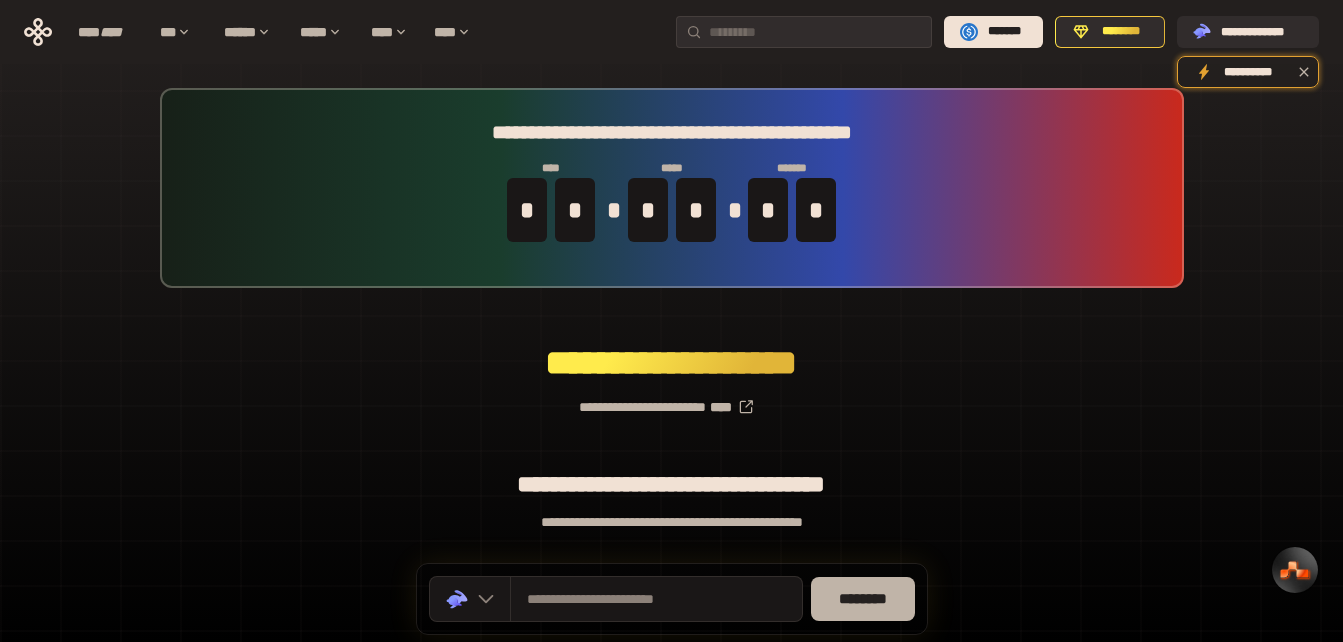 click on "********" at bounding box center (863, 599) 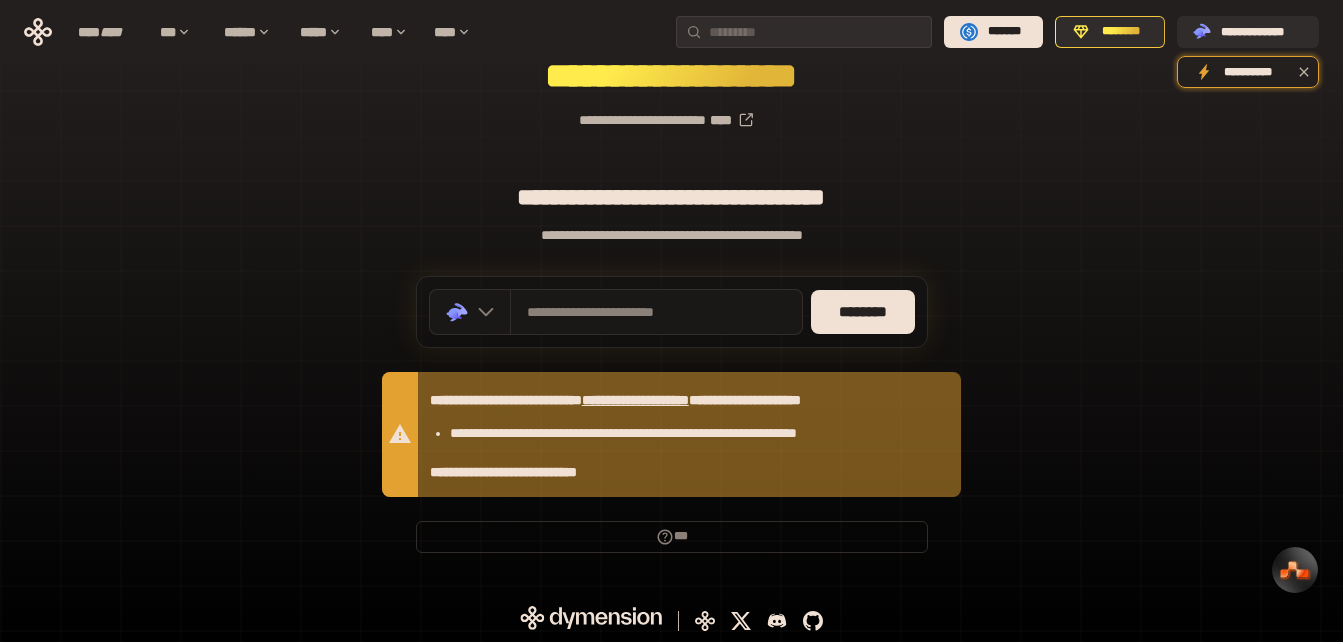 scroll, scrollTop: 290, scrollLeft: 0, axis: vertical 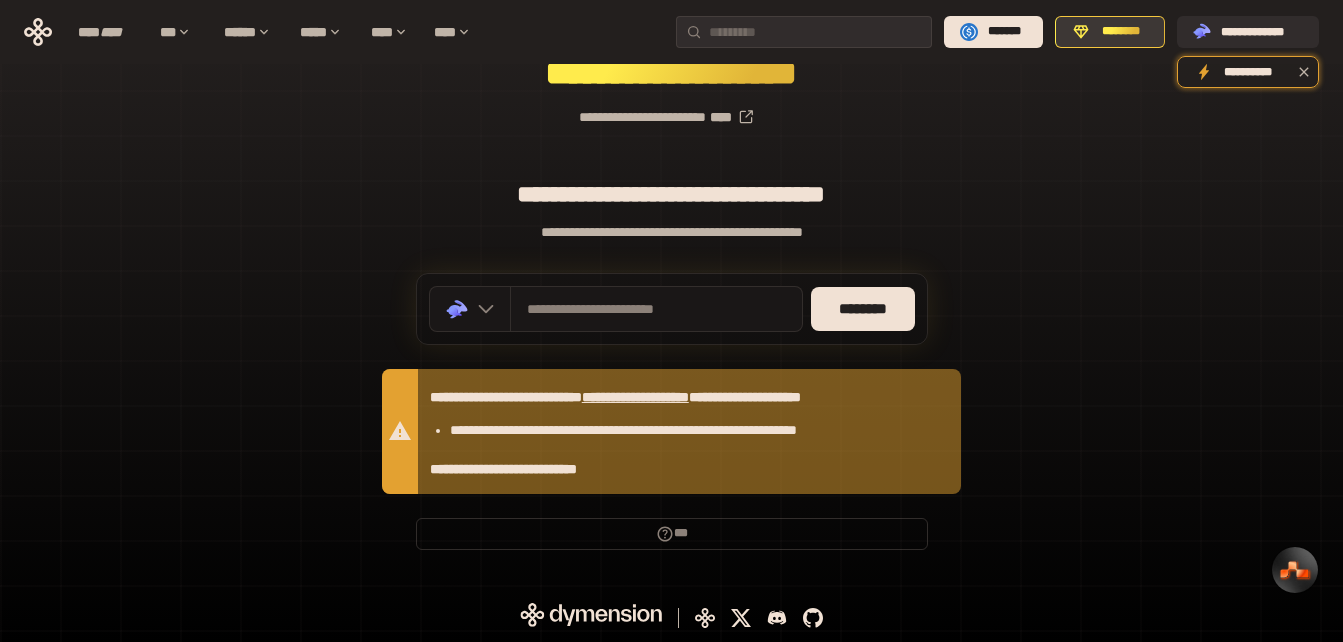 click on "********" at bounding box center [1121, 32] 